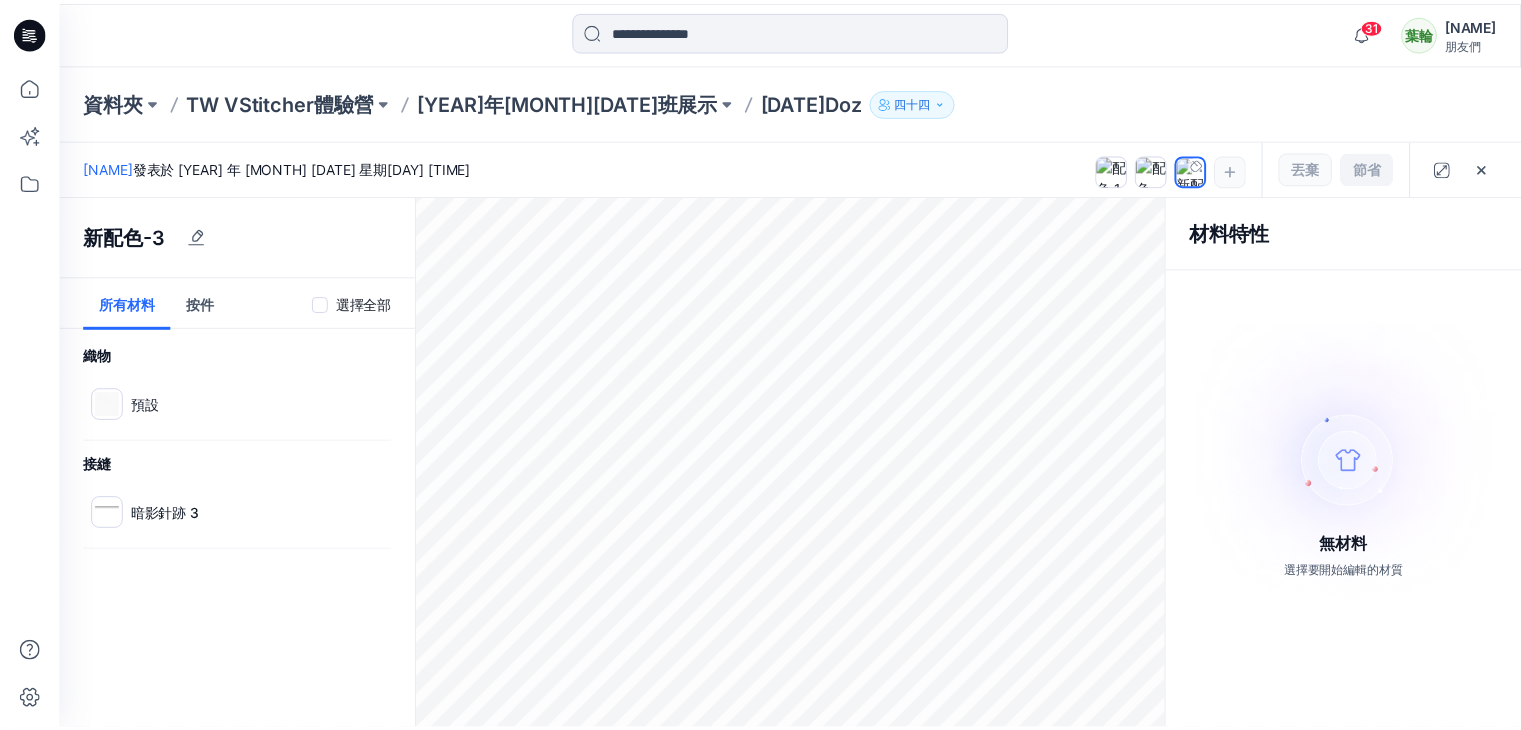 scroll, scrollTop: 0, scrollLeft: 0, axis: both 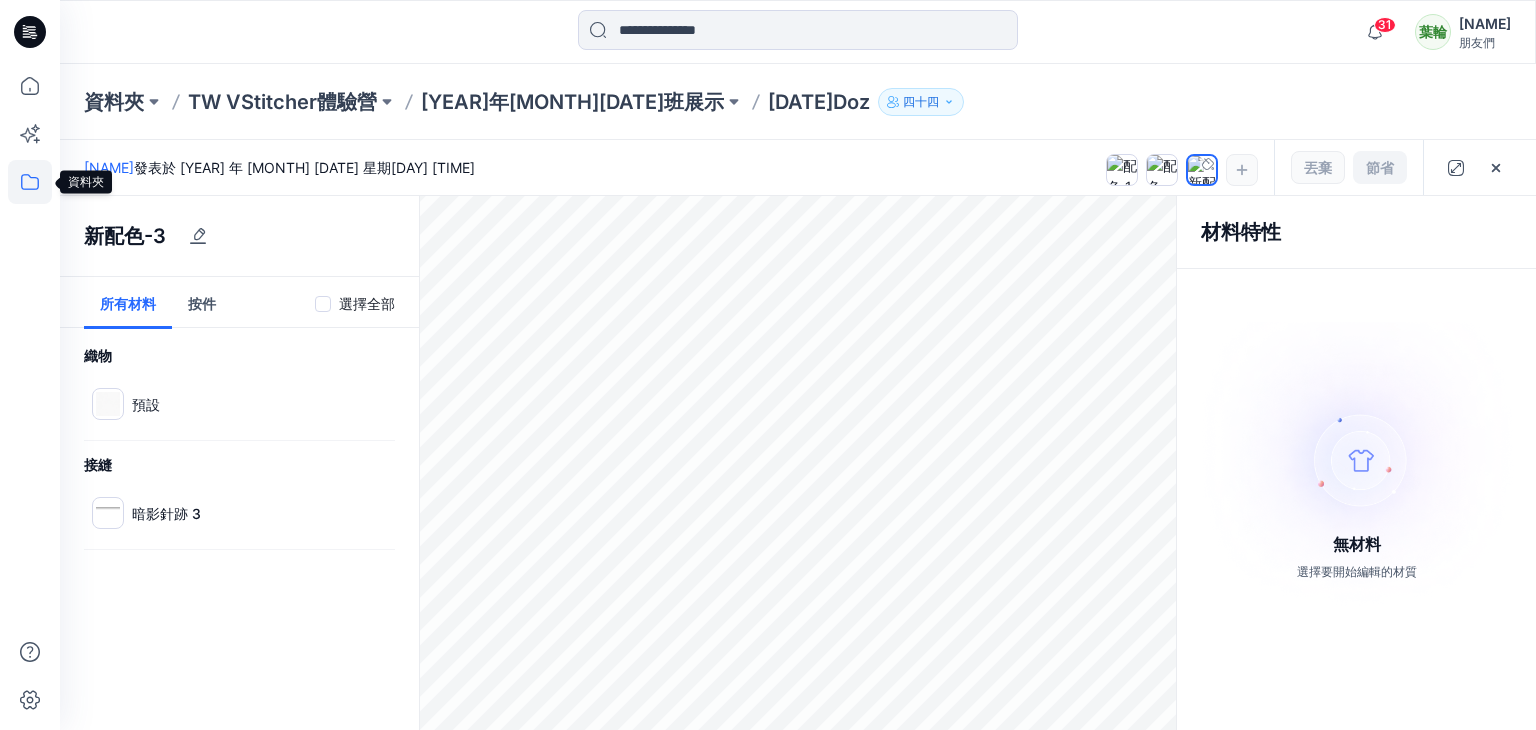 click 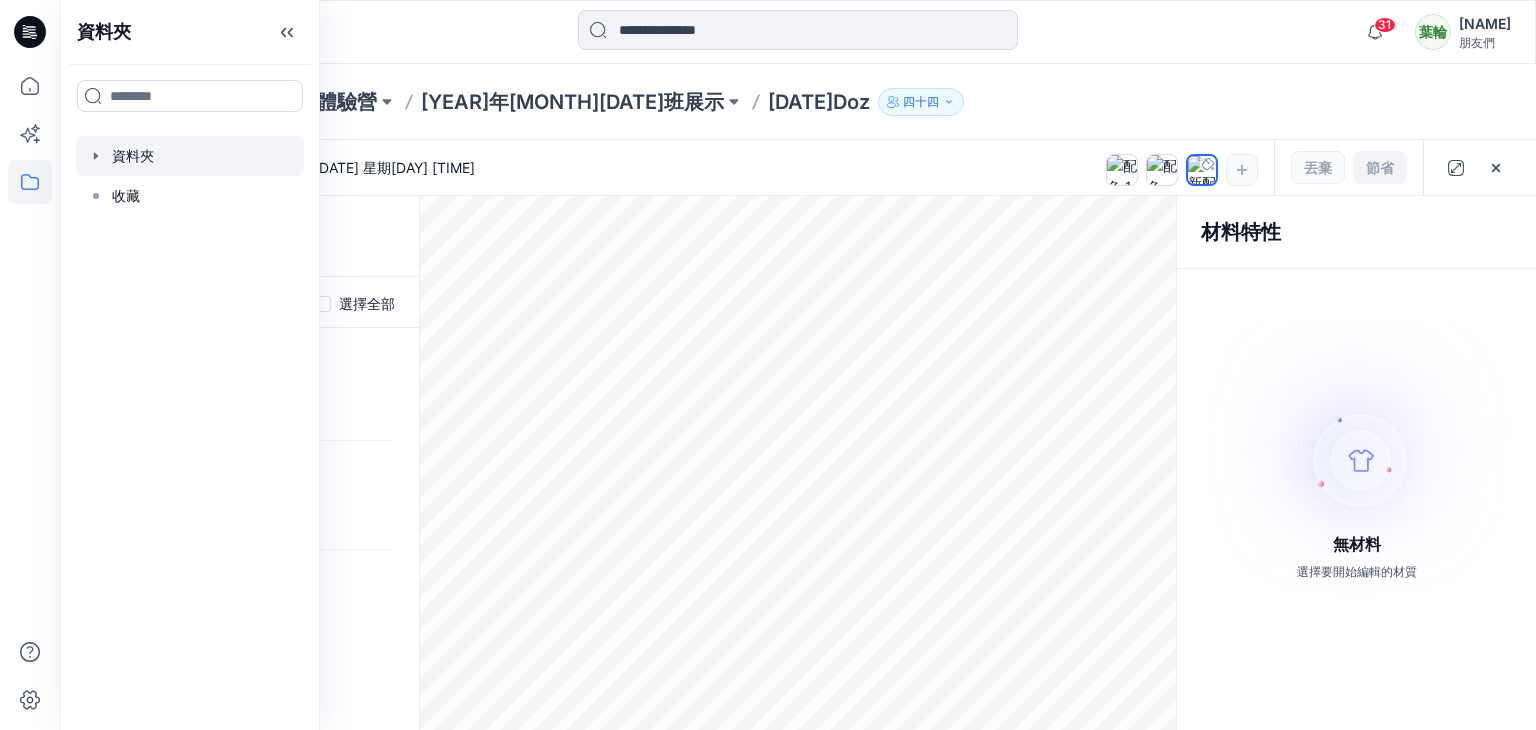 click at bounding box center [190, 156] 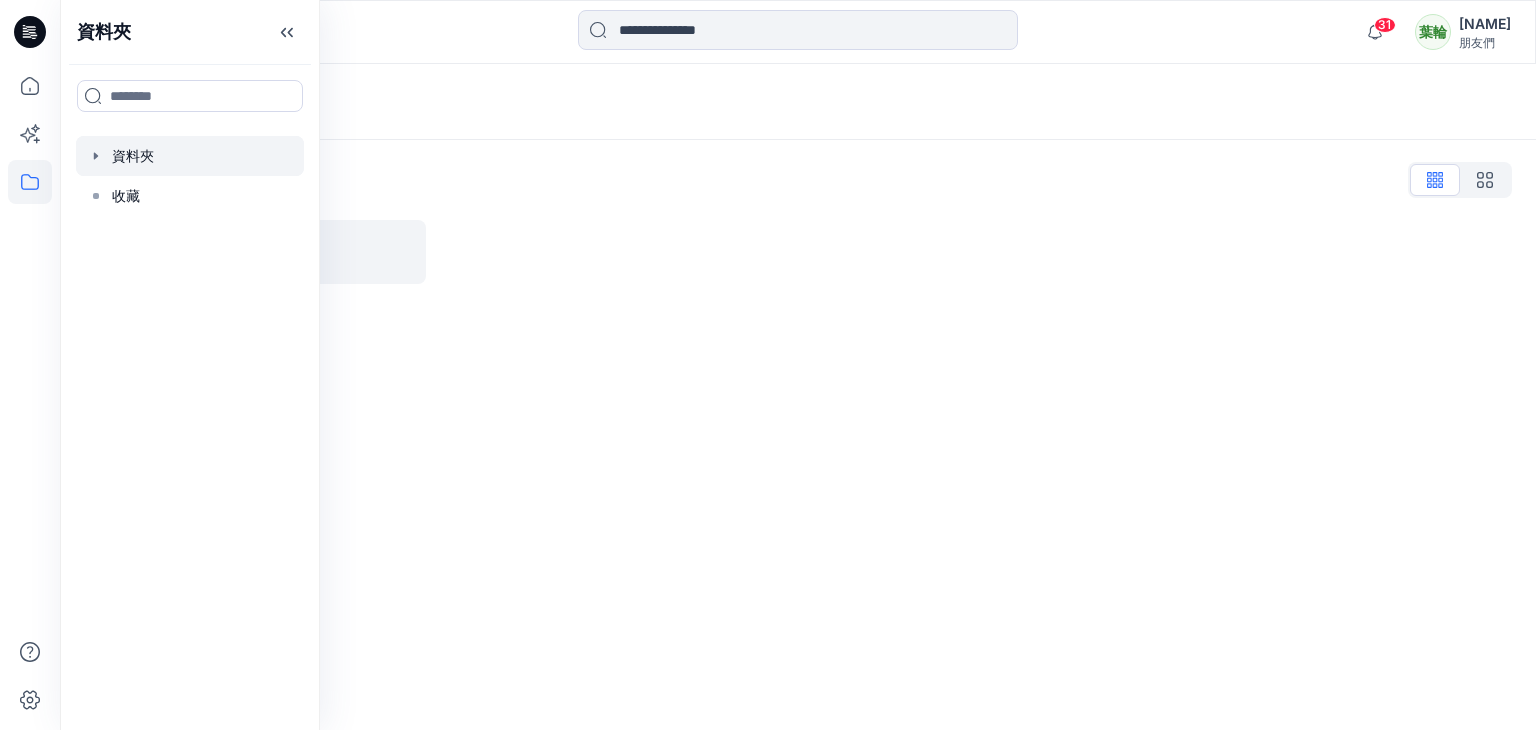click at bounding box center [190, 156] 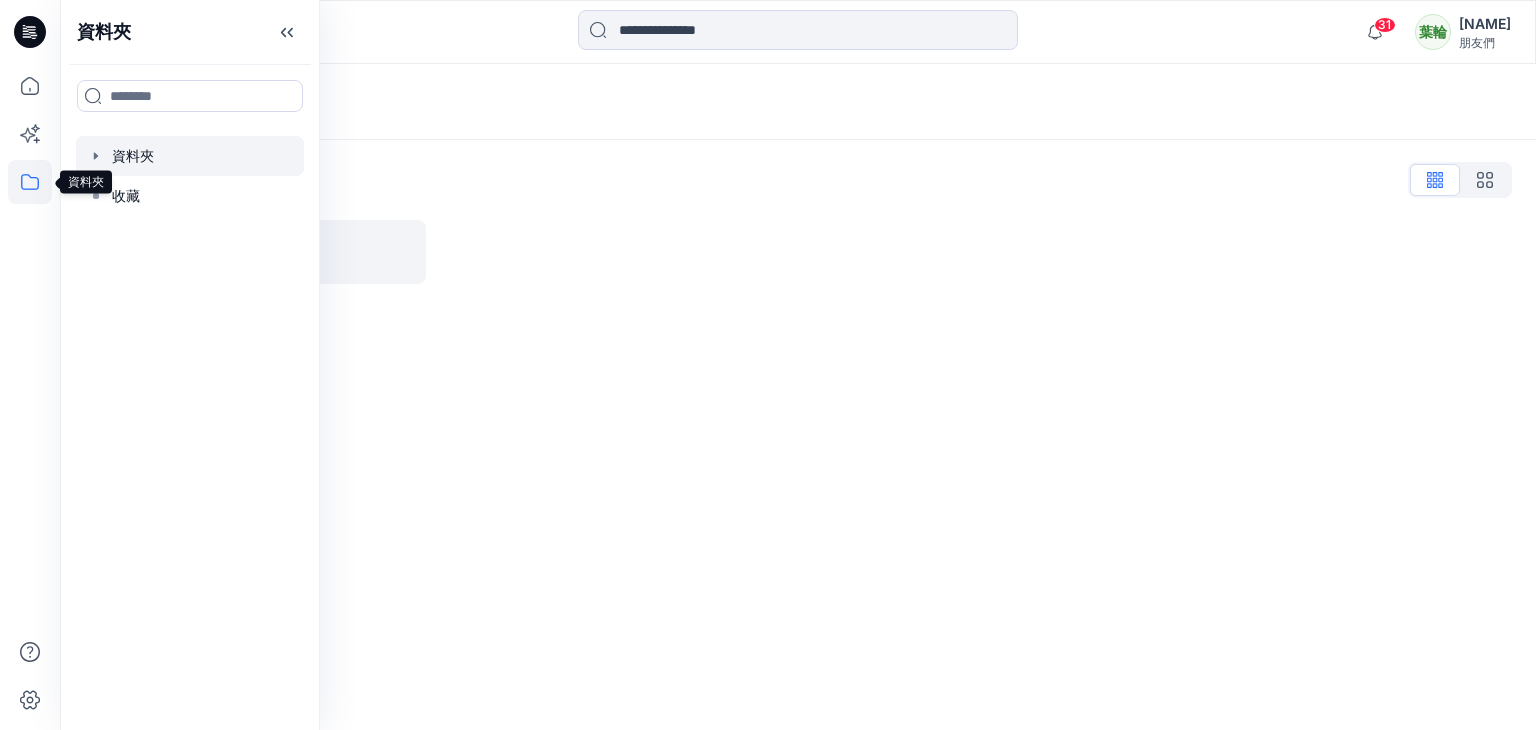 click 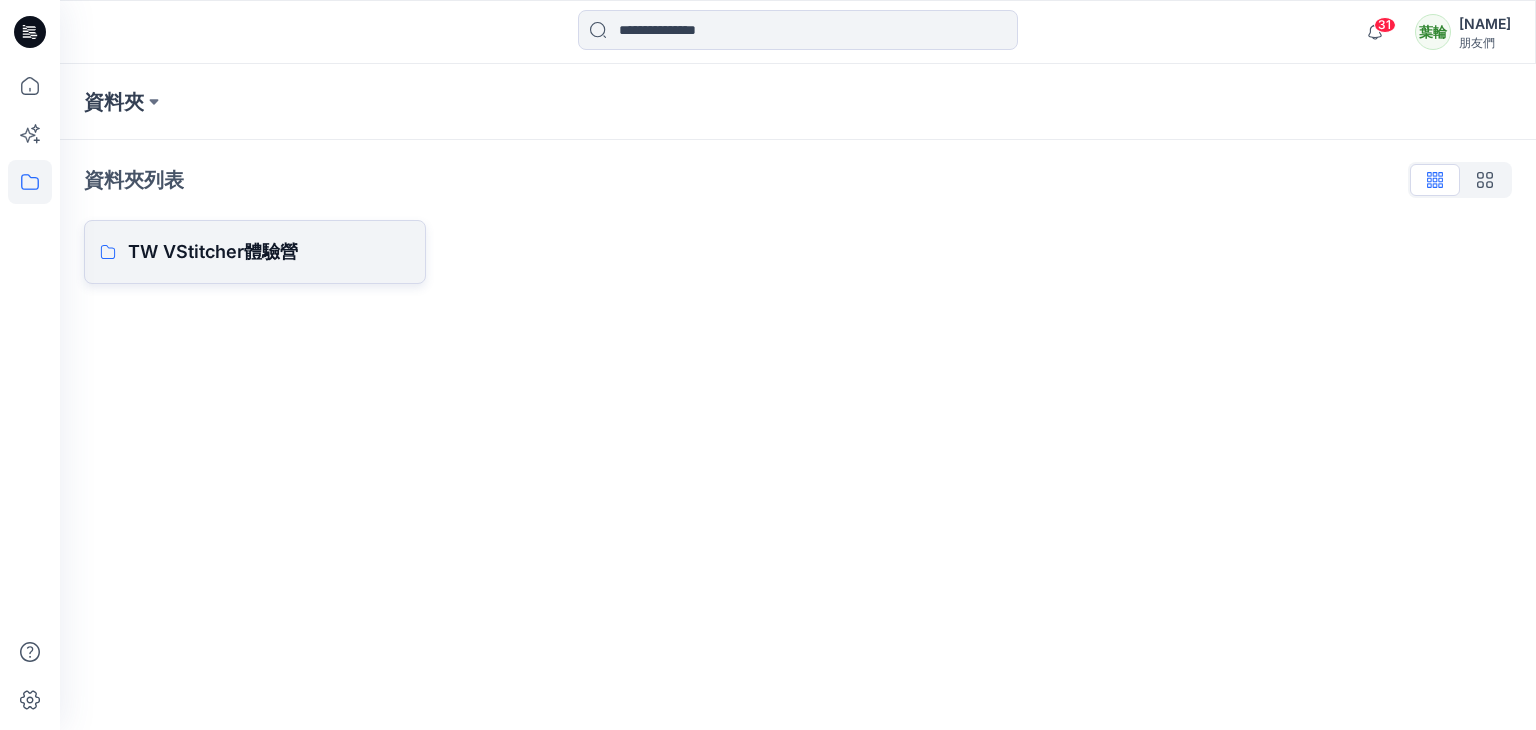 click on "TW VStitcher體驗營" at bounding box center (213, 251) 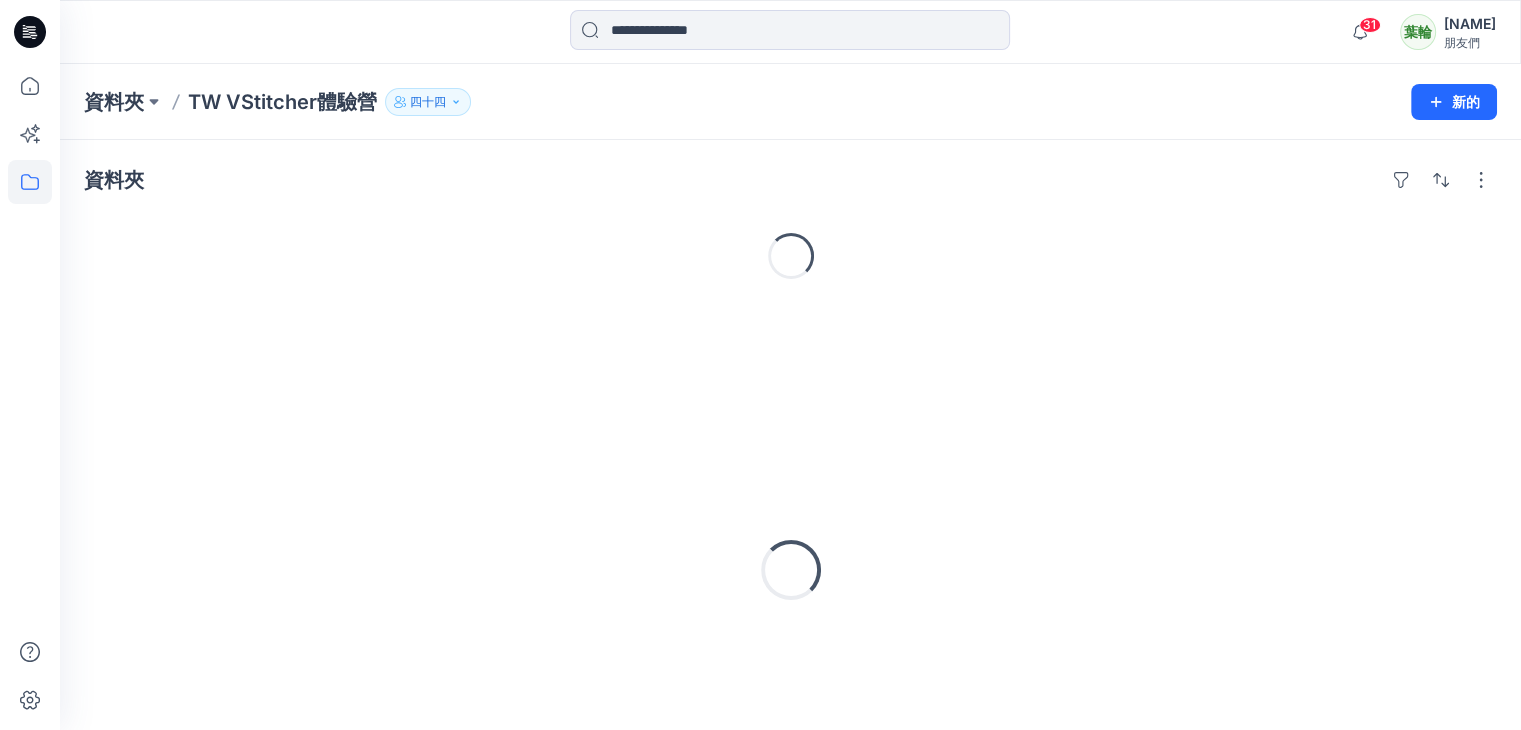 click on "載入中..." at bounding box center [790, 256] 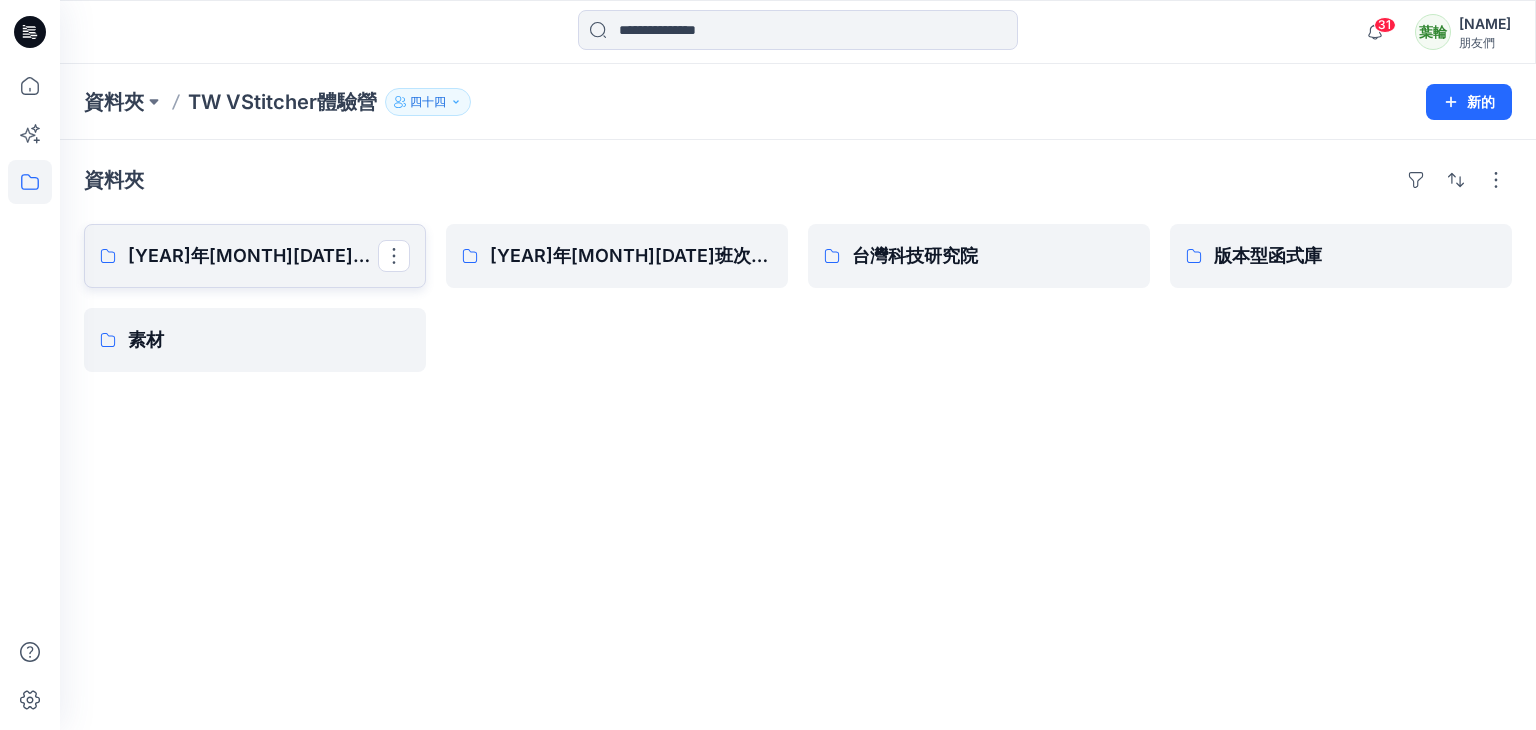 click on "[YEAR]年[MONTH][DATE]班展示" at bounding box center [267, 255] 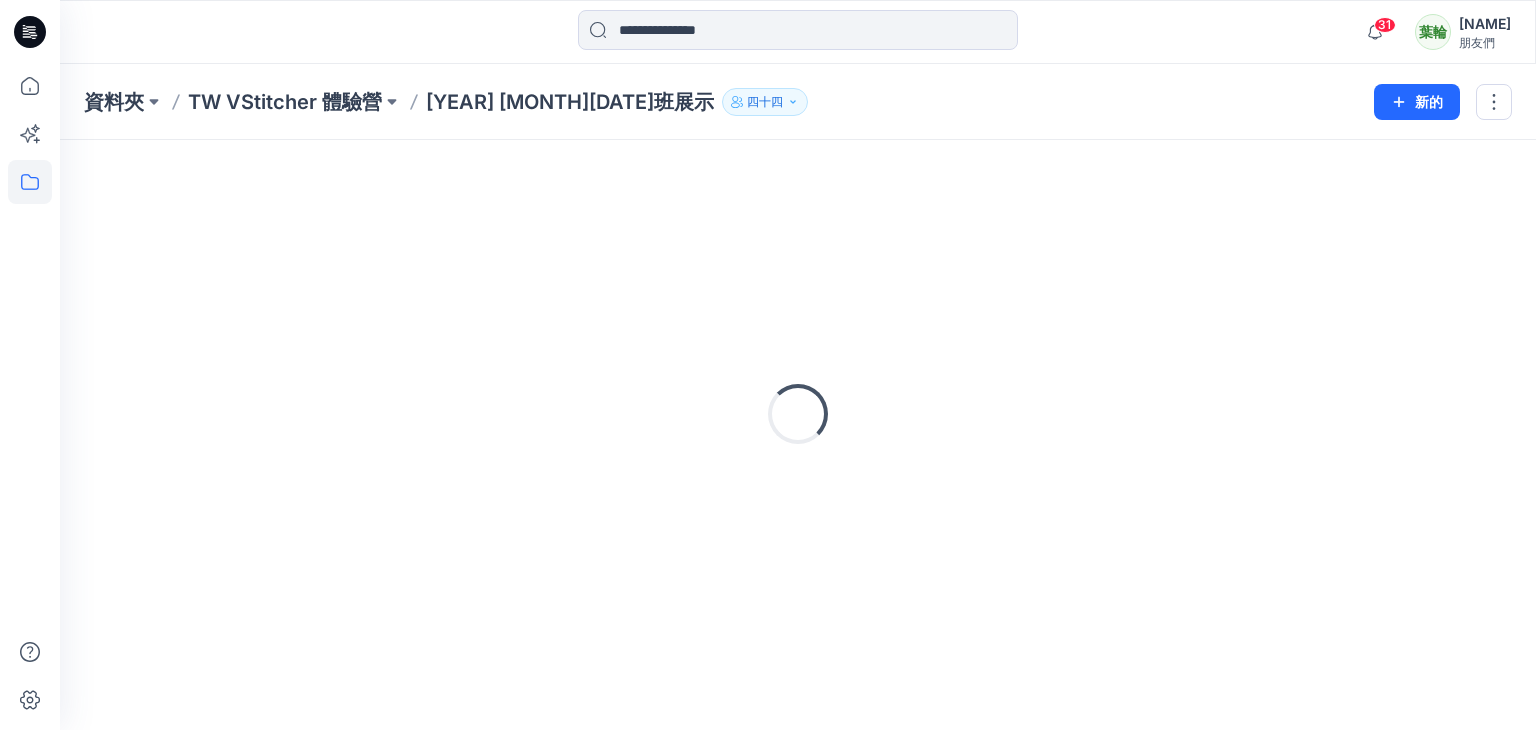 click on "Loading..." at bounding box center (798, 414) 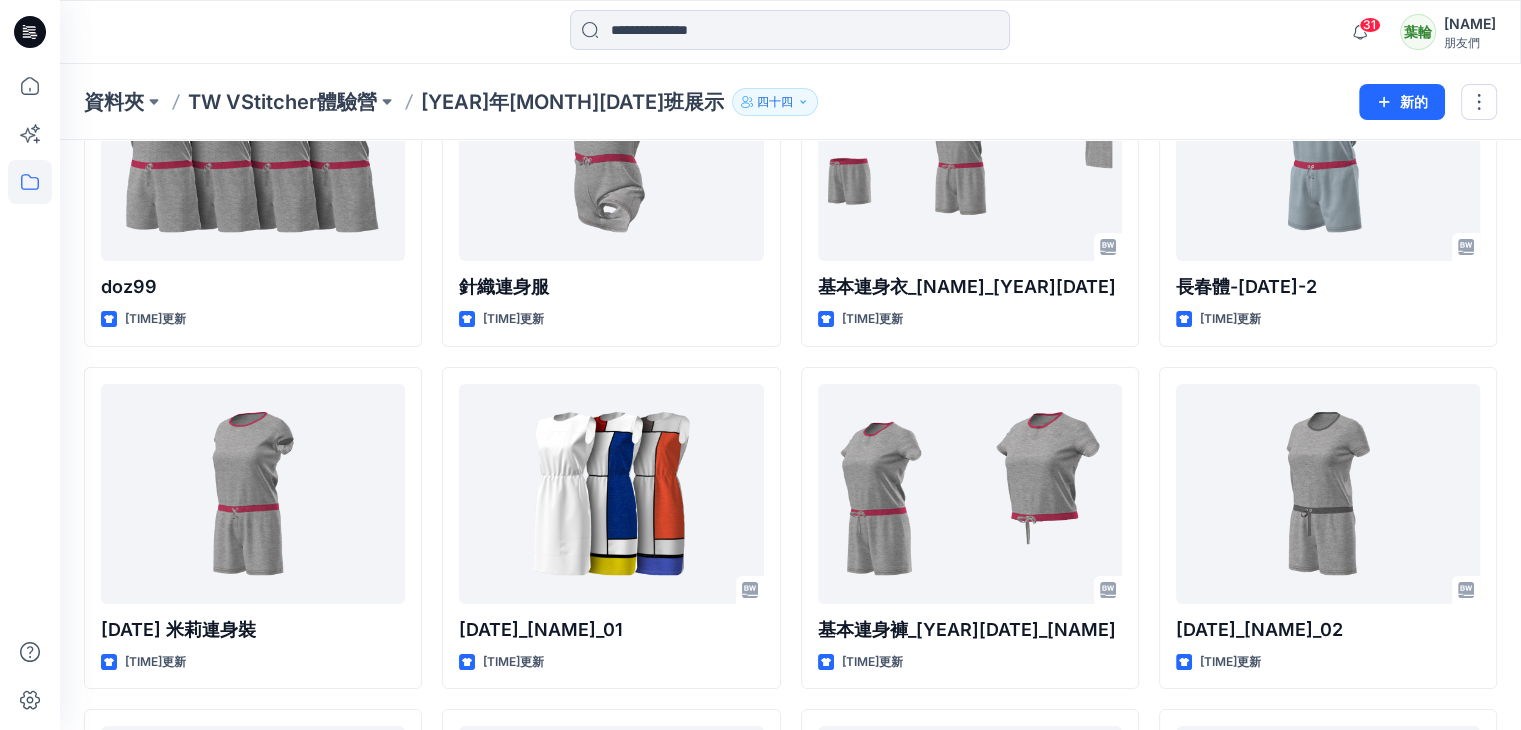 scroll, scrollTop: 100, scrollLeft: 0, axis: vertical 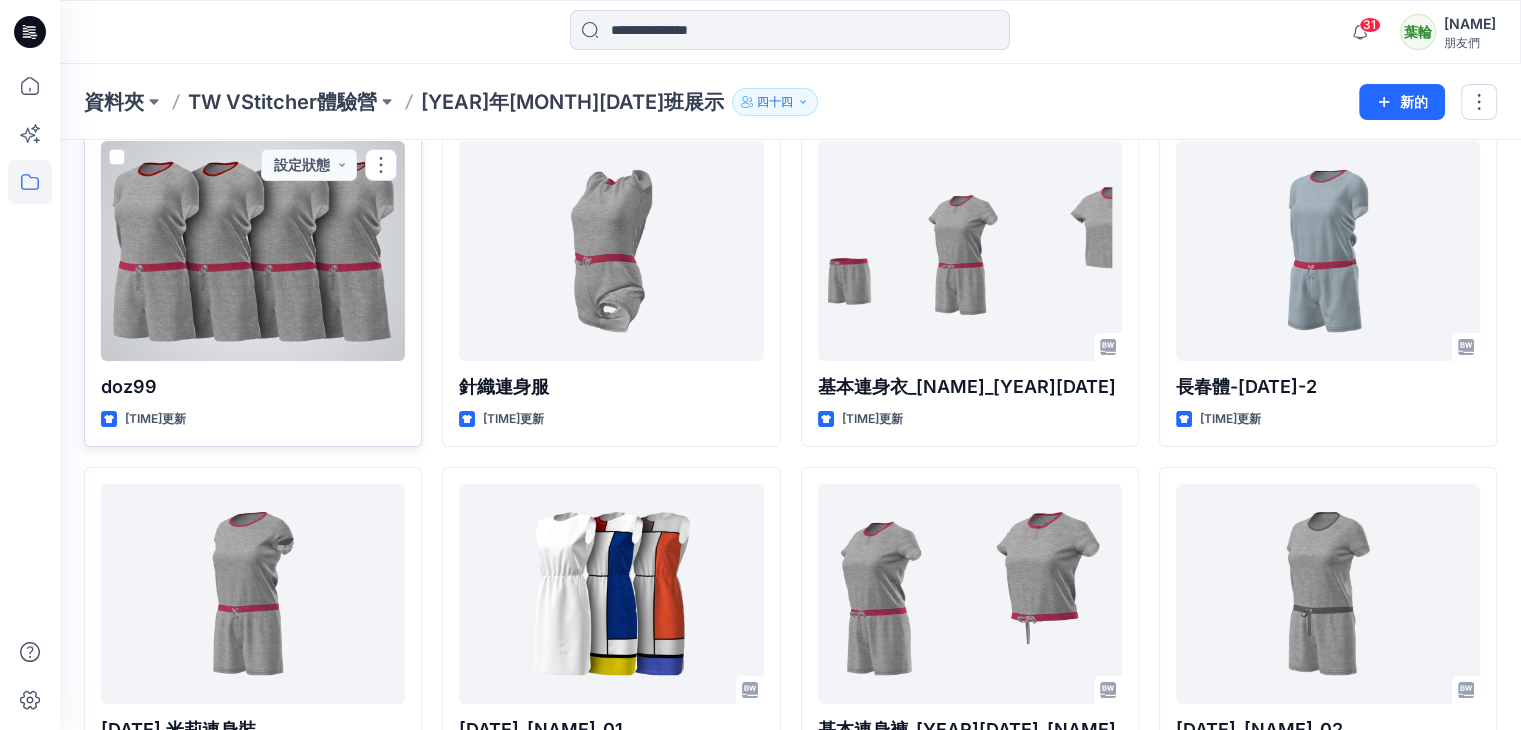 drag, startPoint x: 288, startPoint y: 233, endPoint x: 184, endPoint y: 233, distance: 104 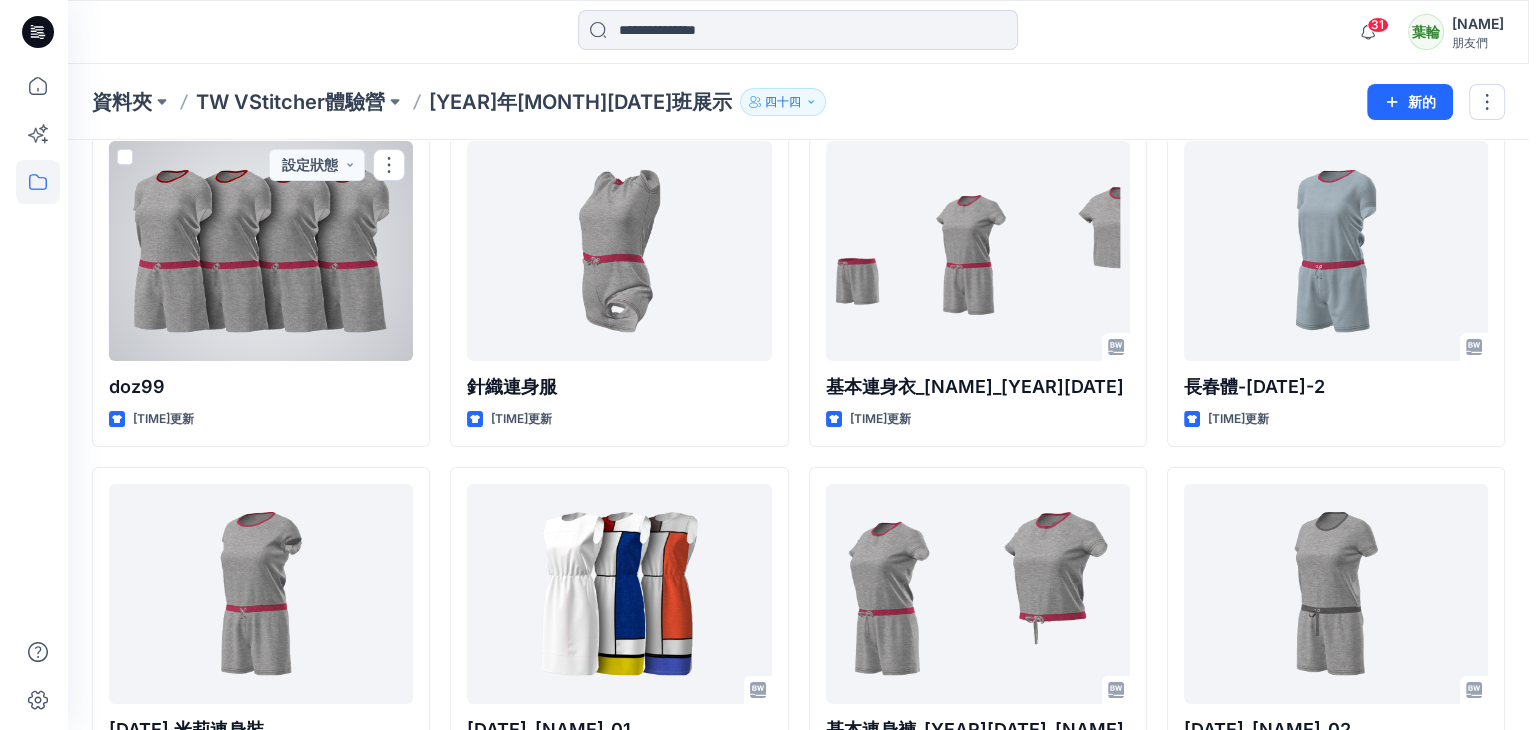 scroll, scrollTop: 0, scrollLeft: 0, axis: both 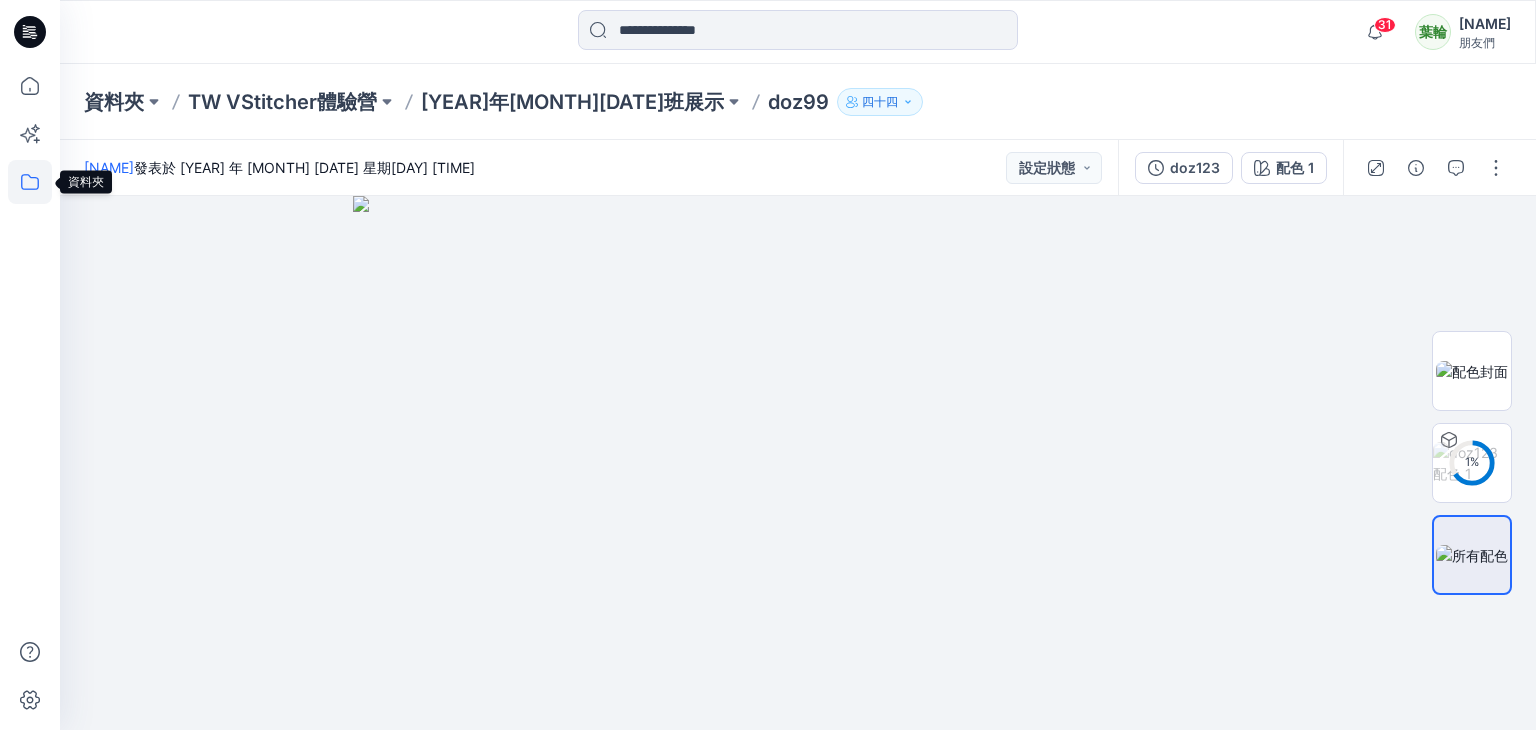 click 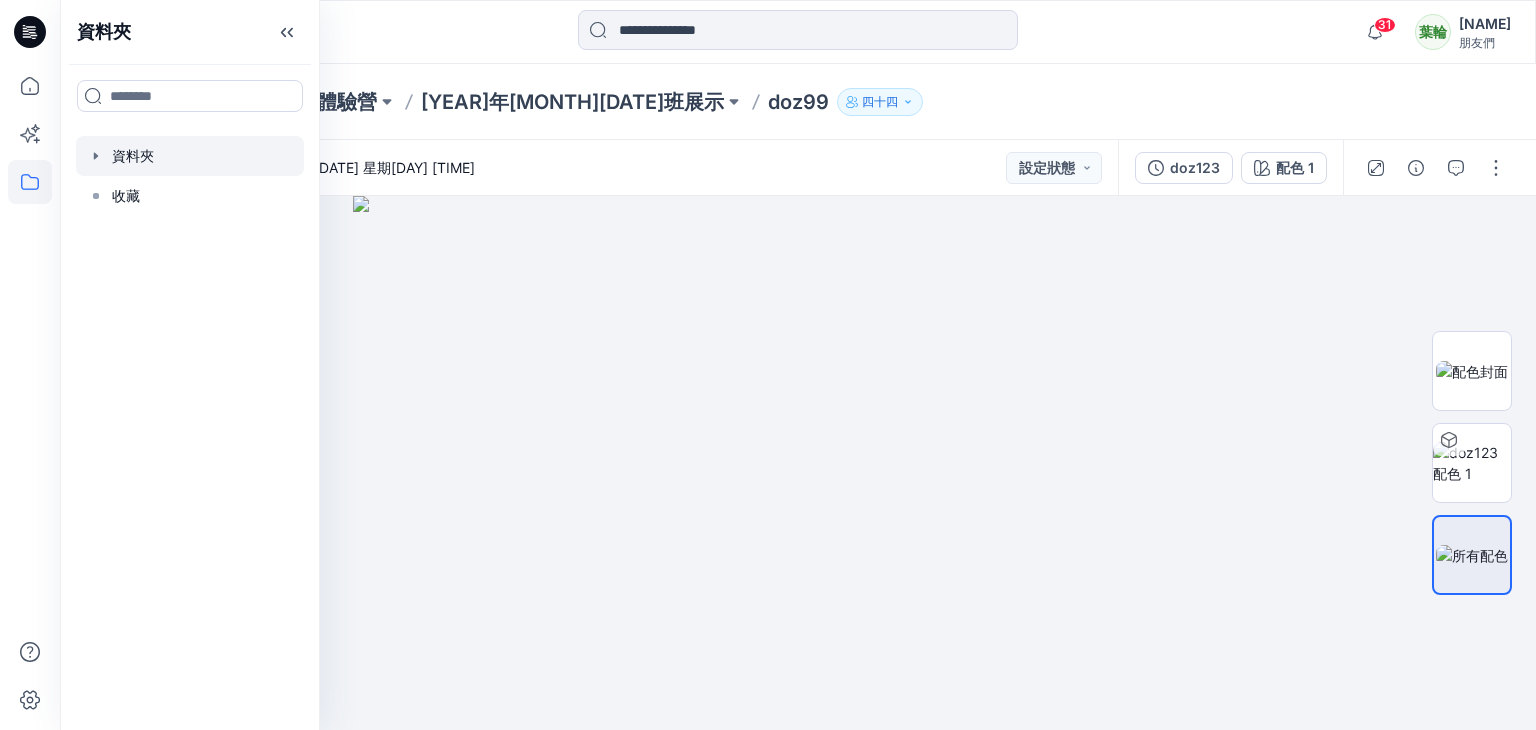click at bounding box center [190, 156] 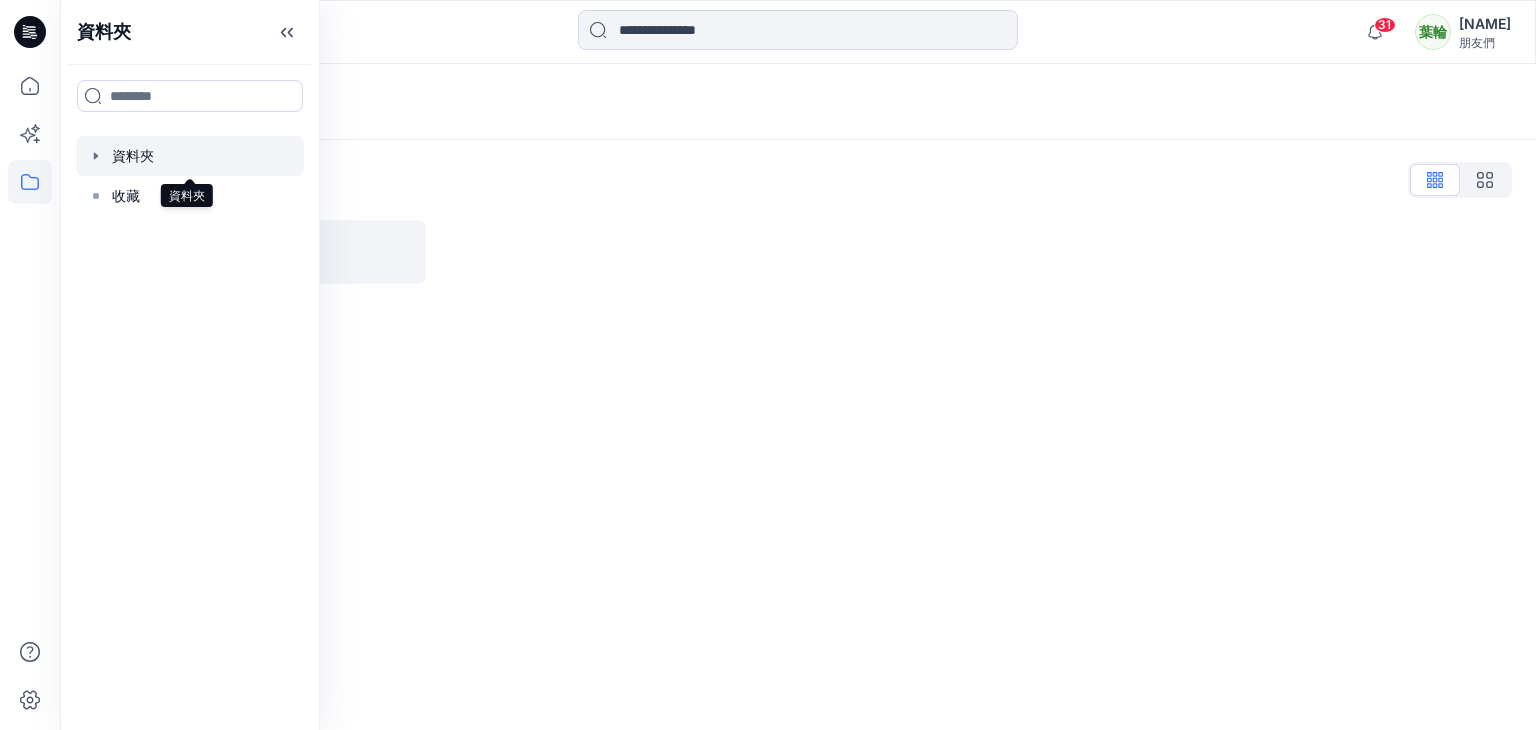 click at bounding box center [190, 156] 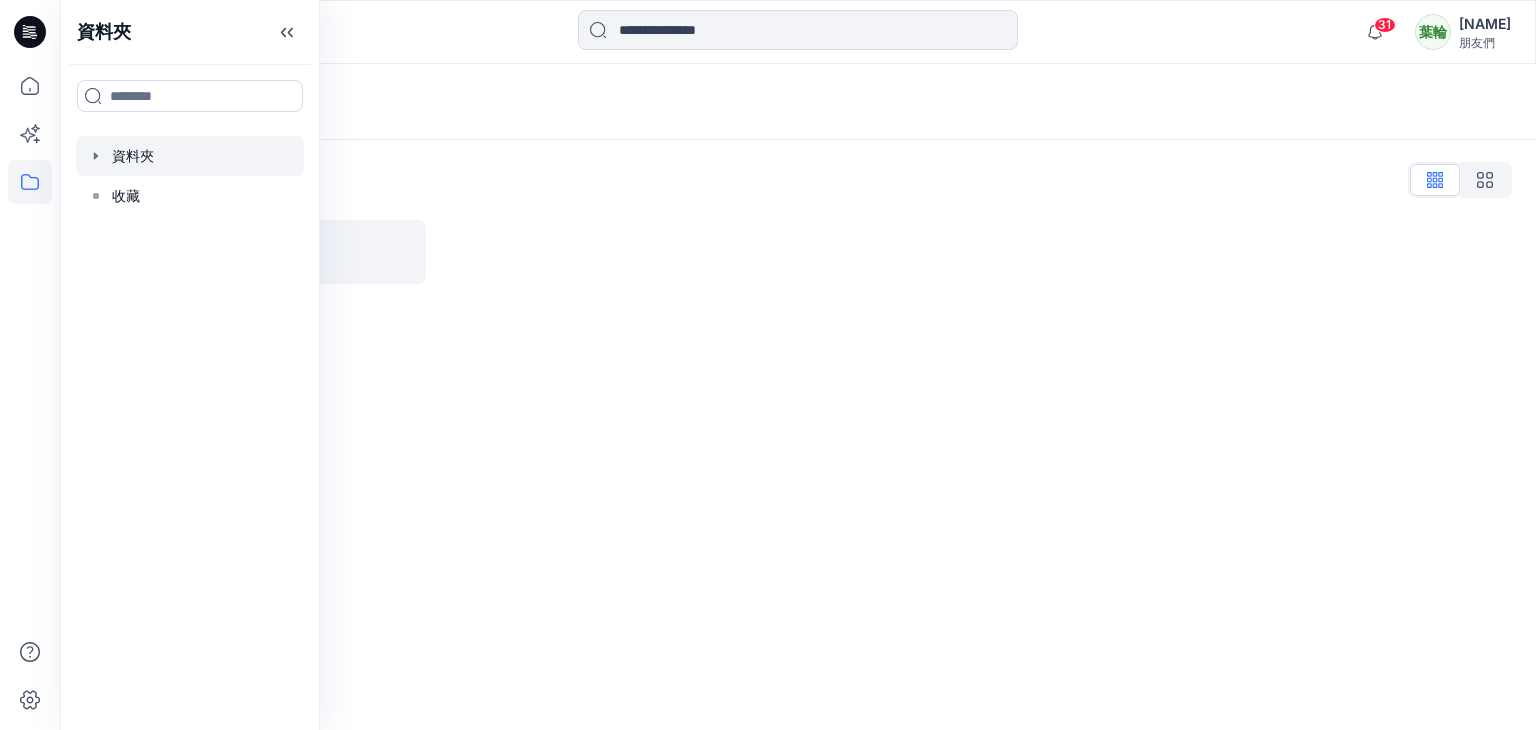 click at bounding box center (190, 156) 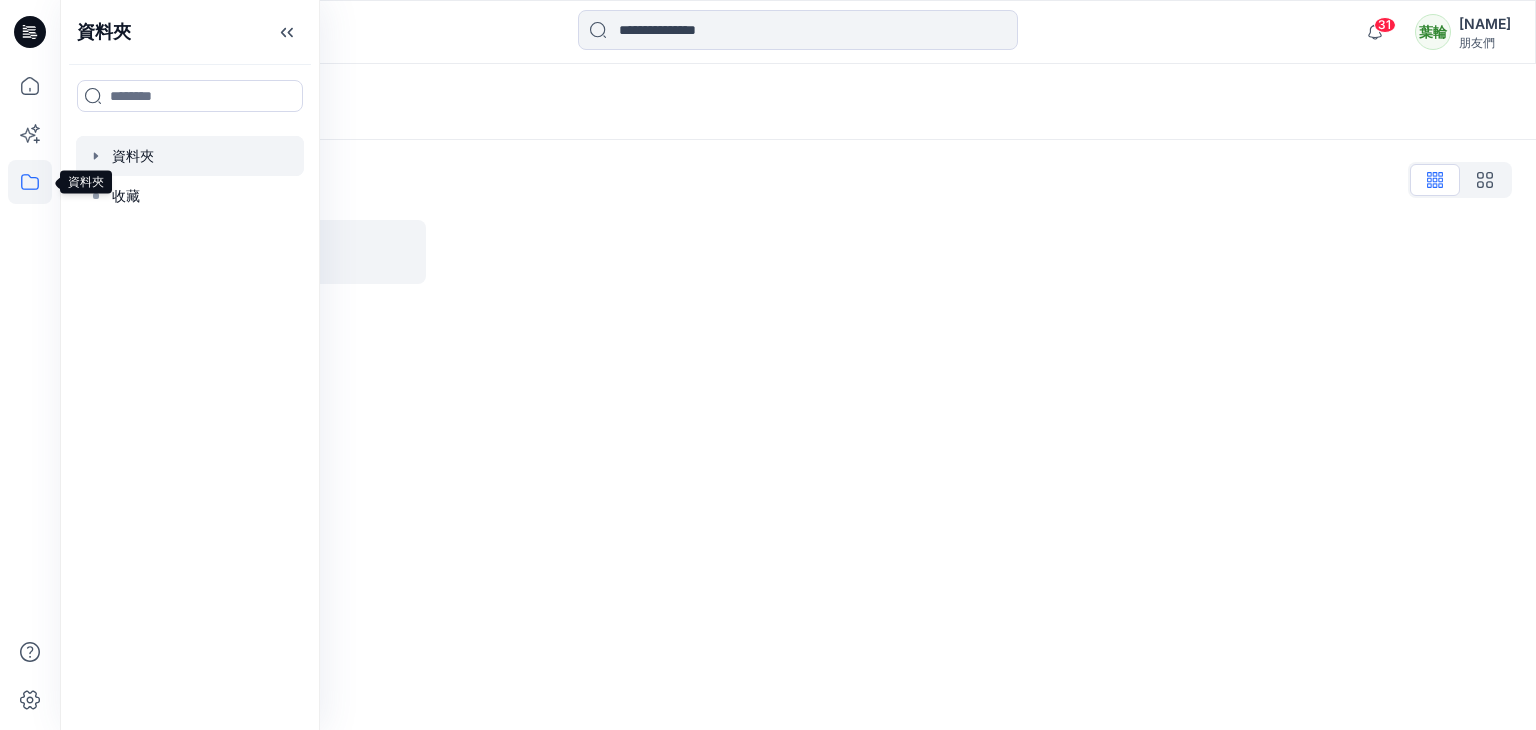 click 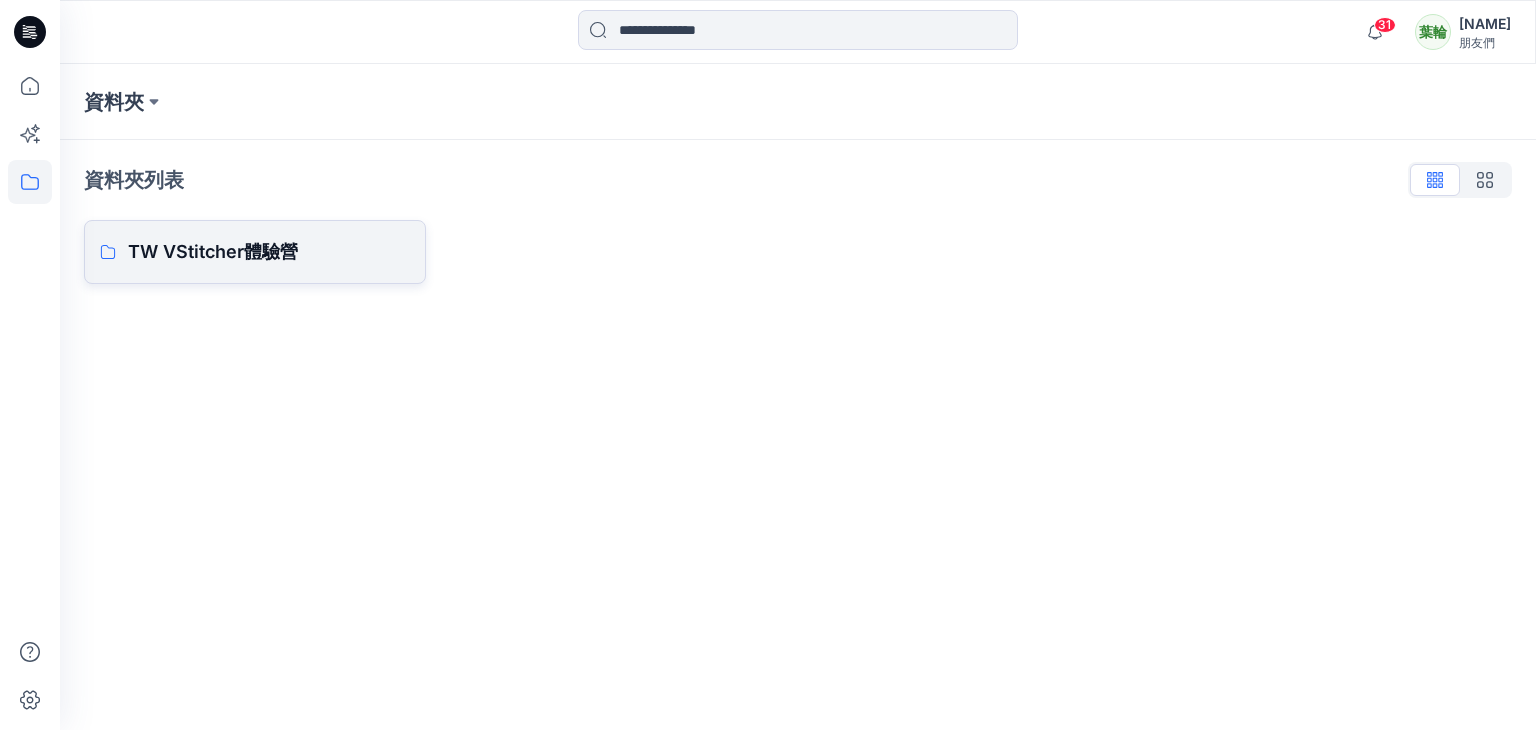 click on "TW VStitcher體驗營" at bounding box center (213, 251) 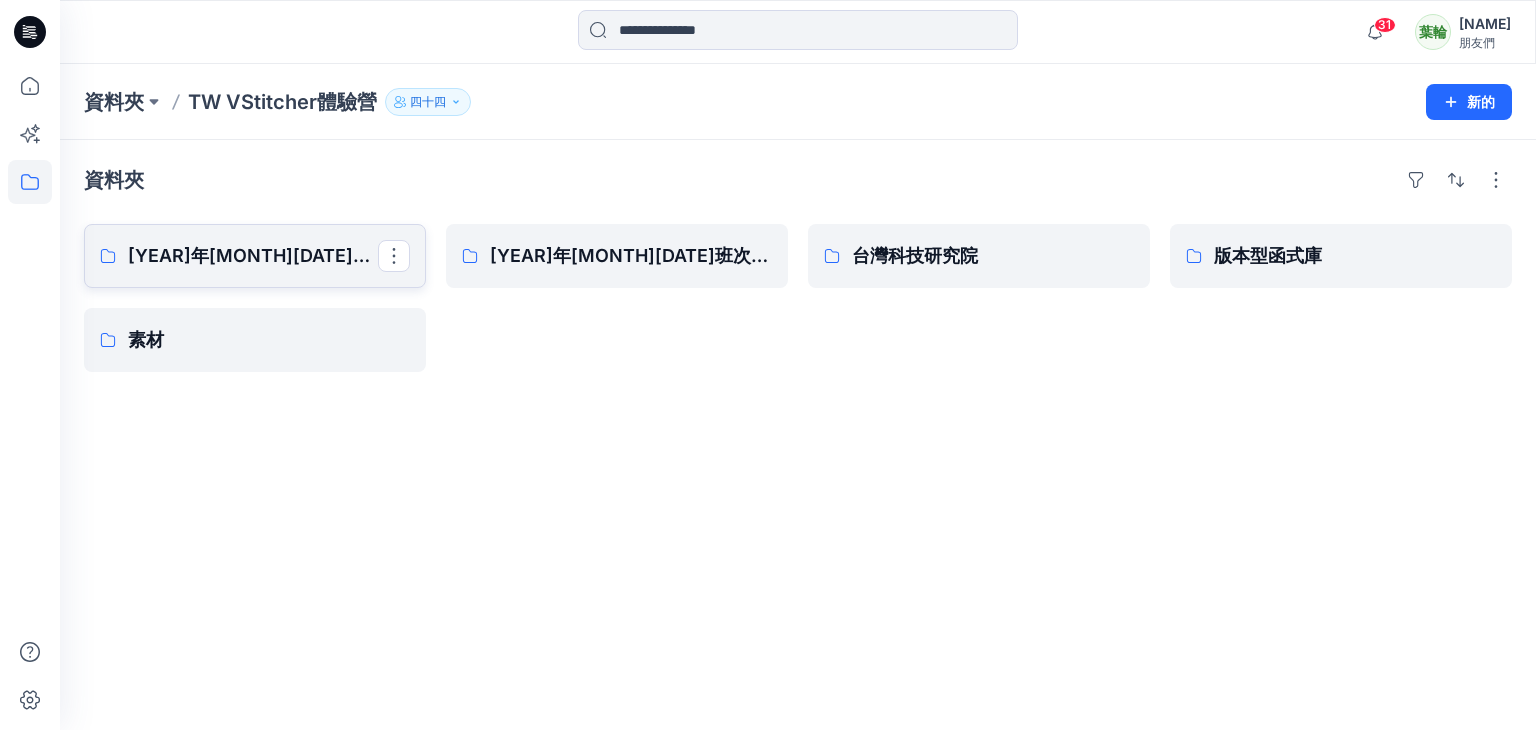 click on "[YEAR]年[MONTH][DATE]班展示" at bounding box center [267, 255] 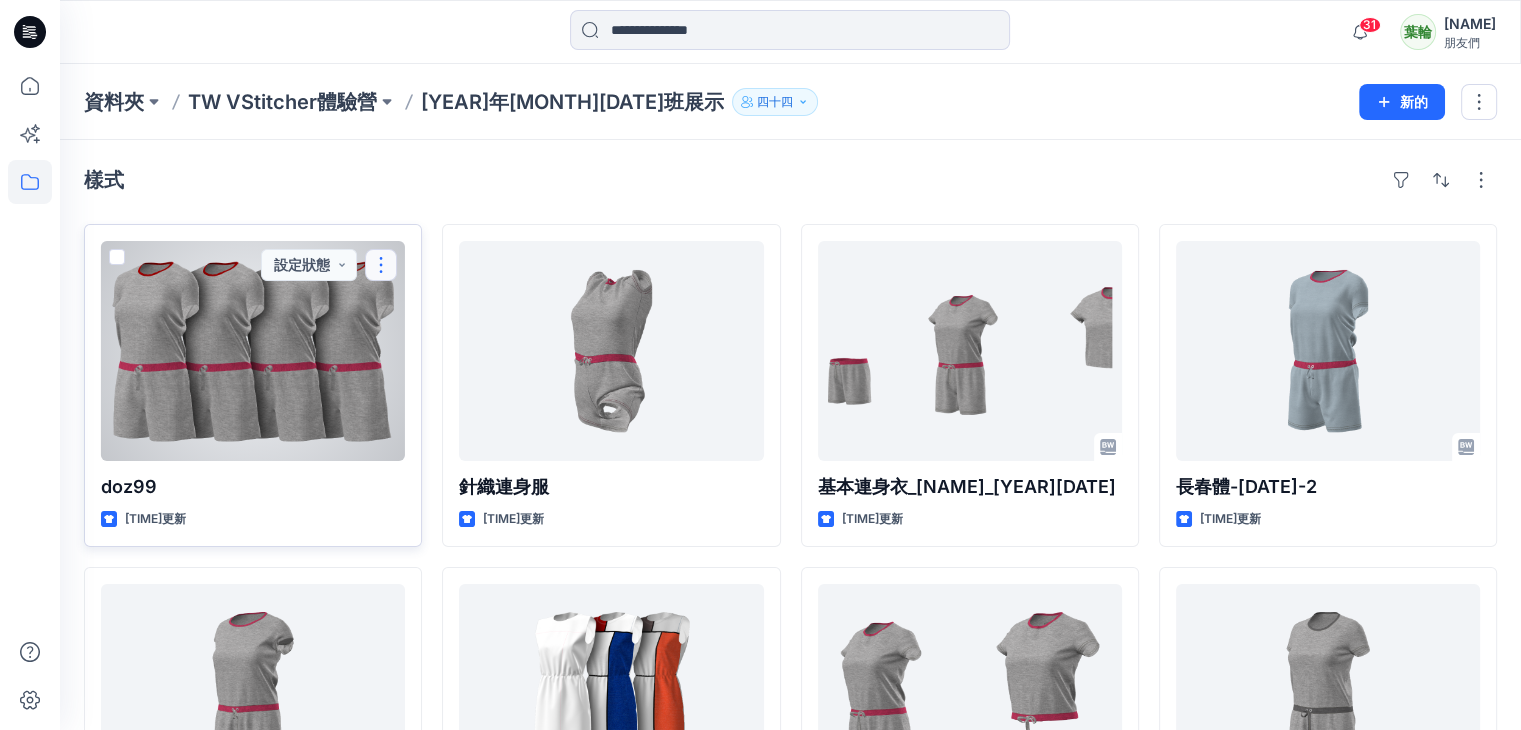 click at bounding box center [381, 265] 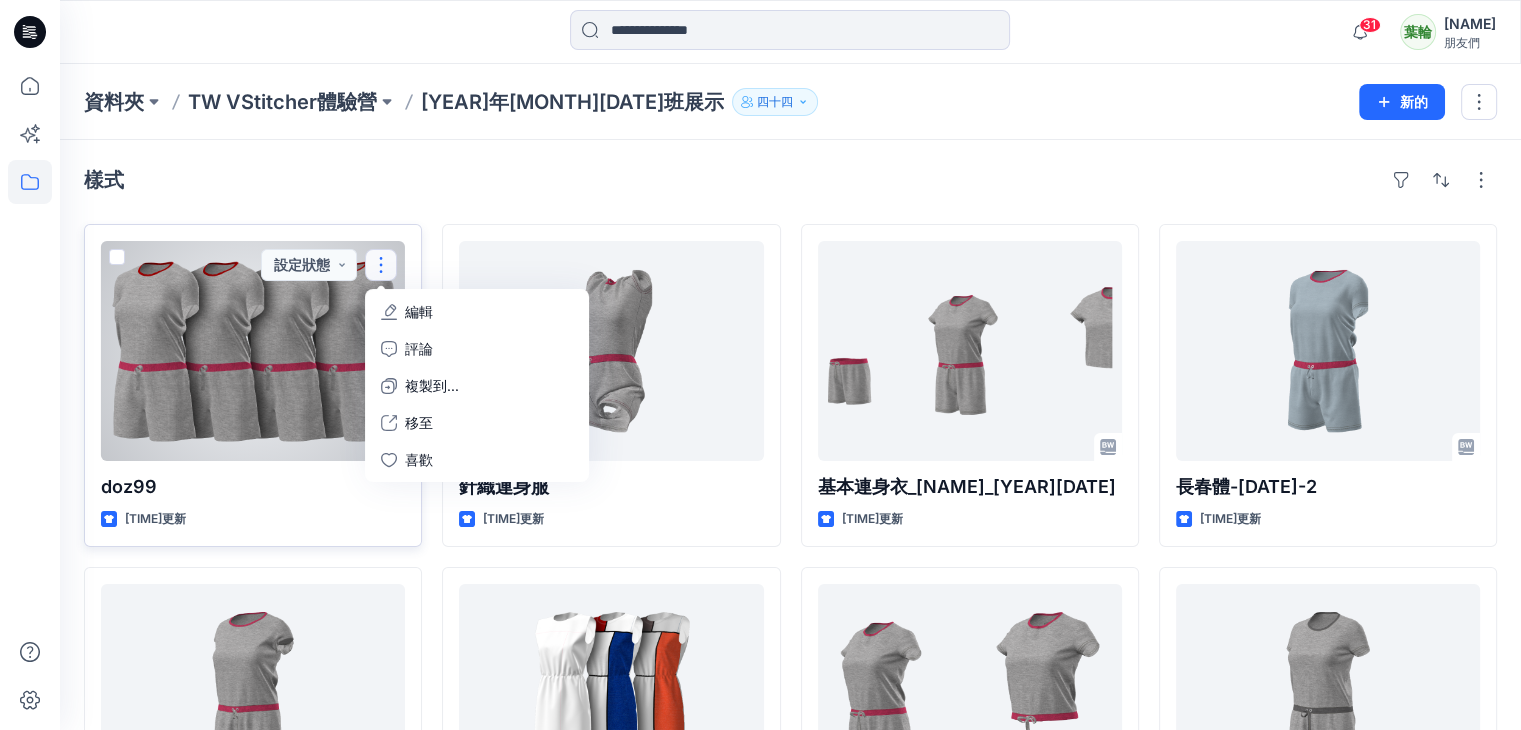click on "編輯" at bounding box center [419, 311] 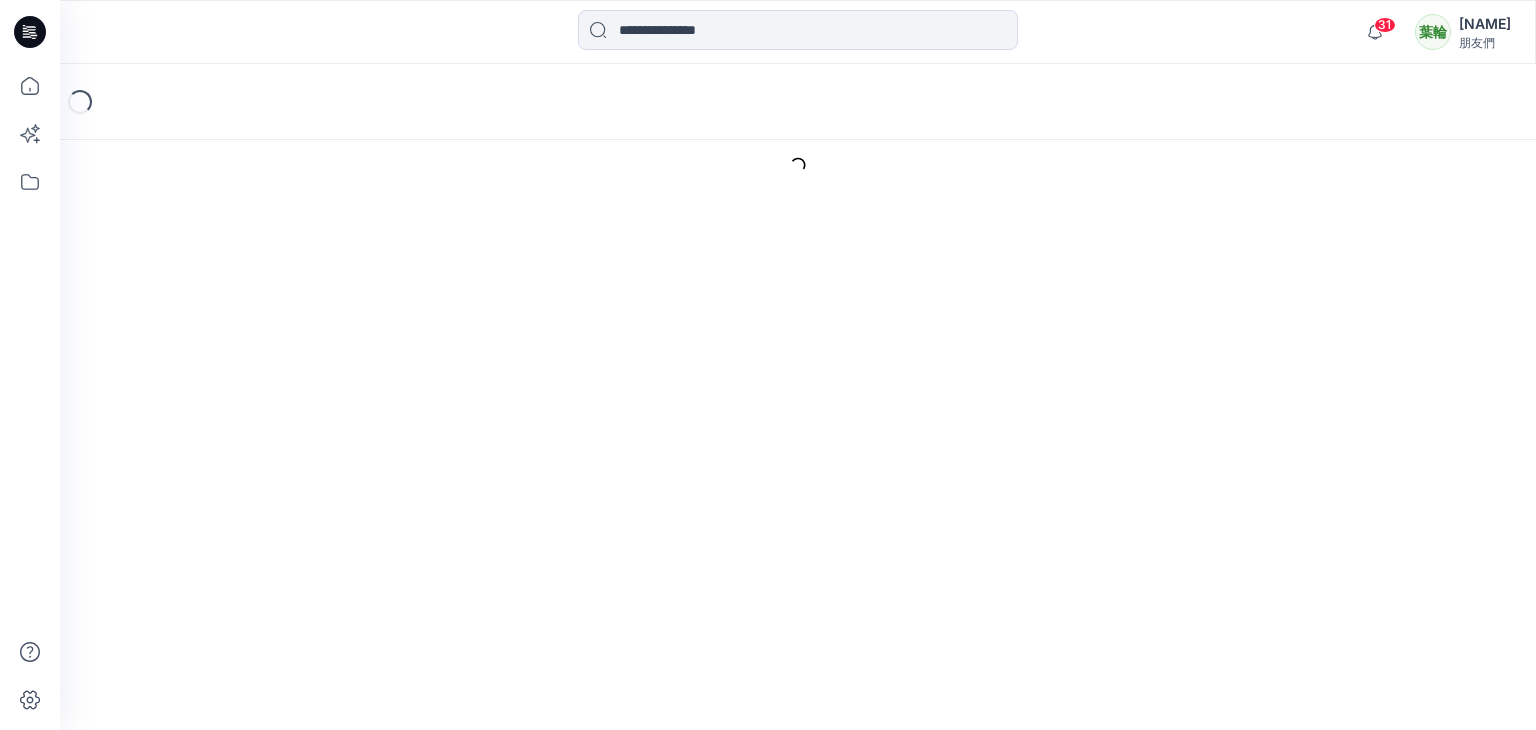 scroll, scrollTop: 0, scrollLeft: 0, axis: both 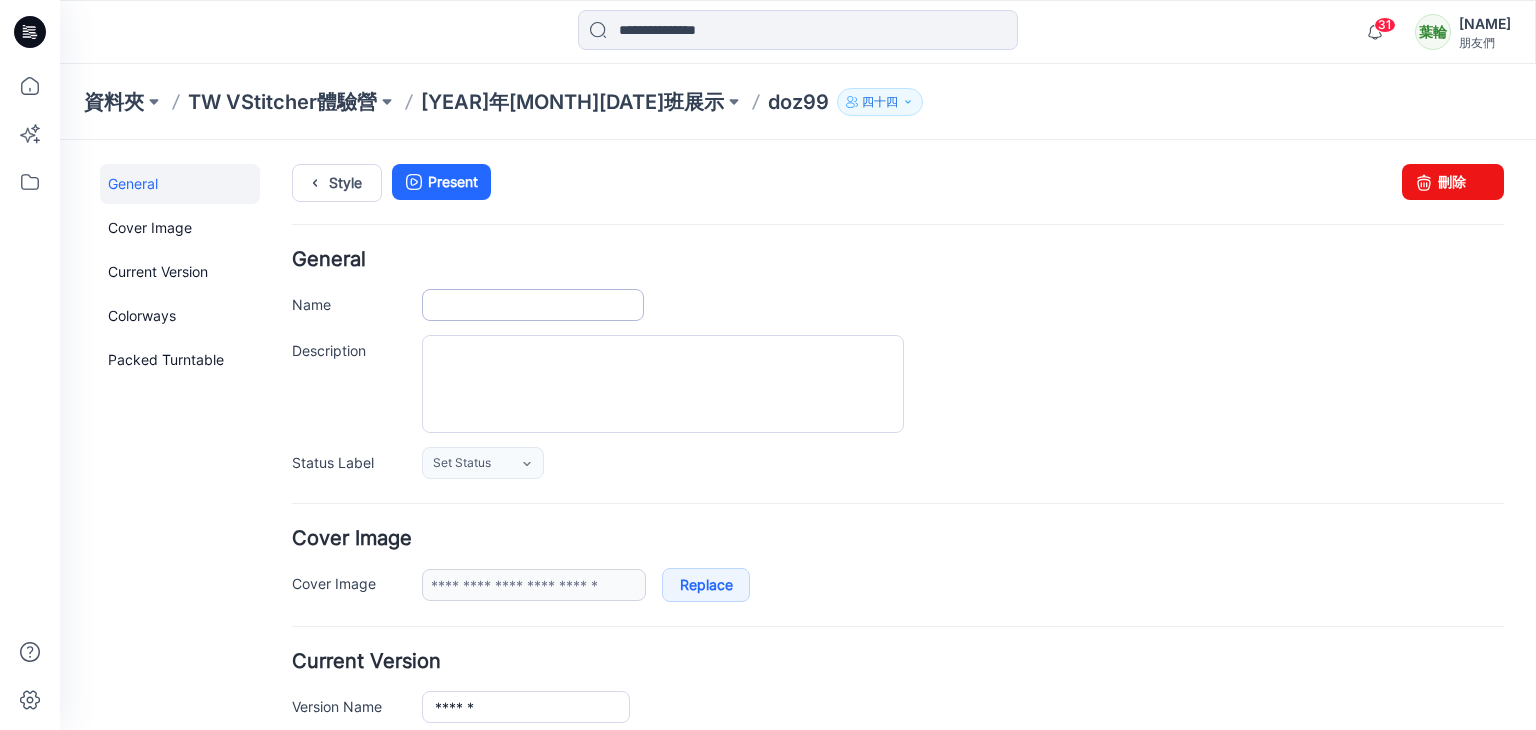 type on "*****" 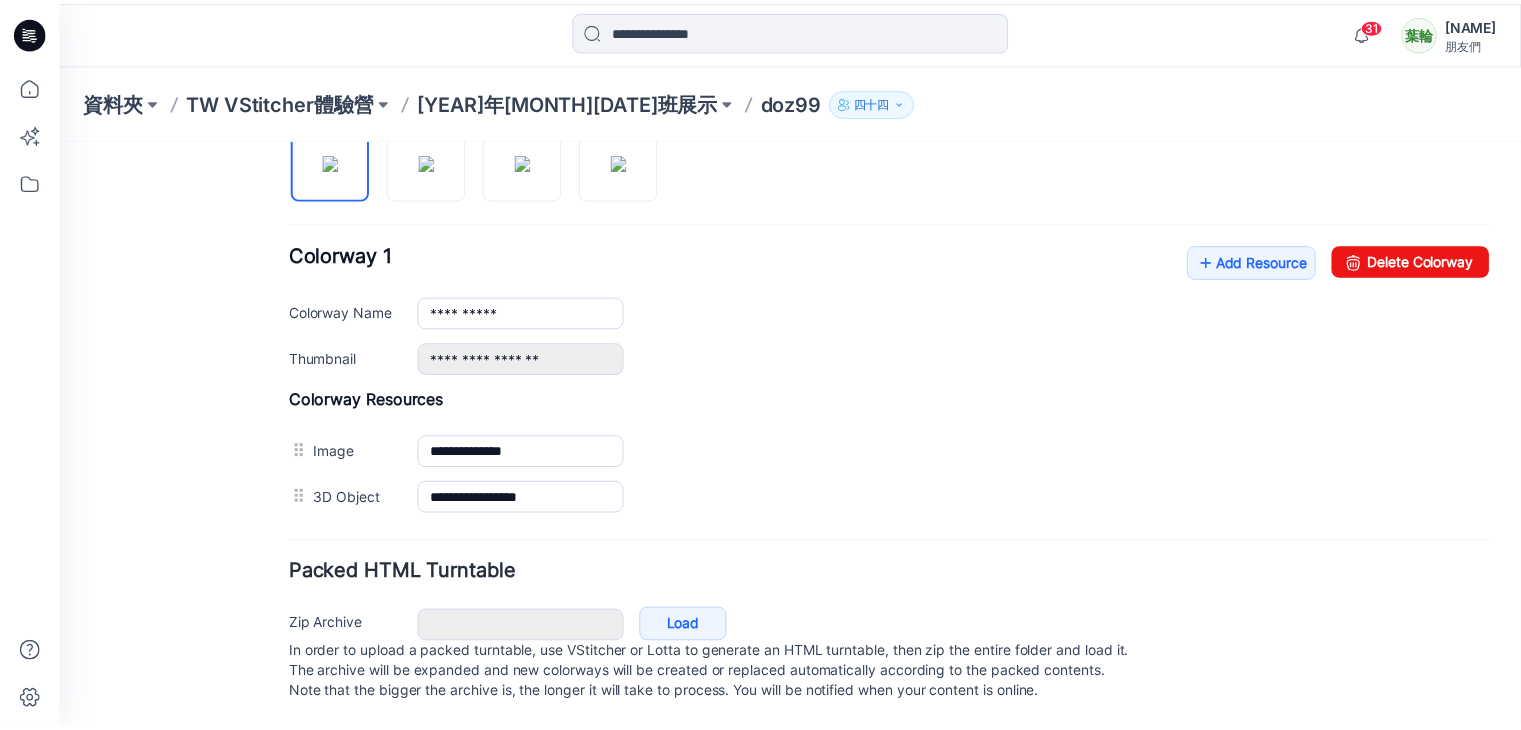 scroll, scrollTop: 412, scrollLeft: 0, axis: vertical 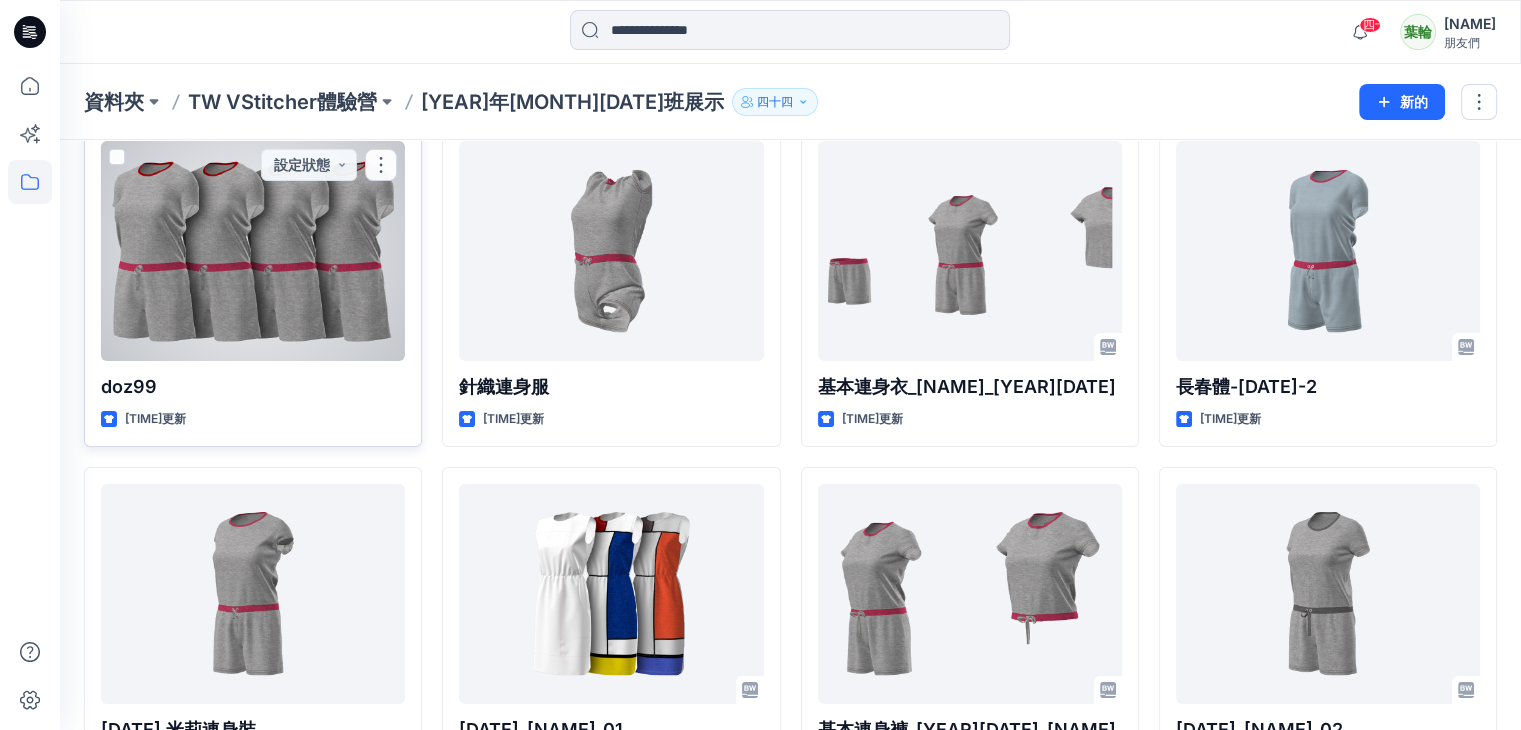 click at bounding box center [253, 251] 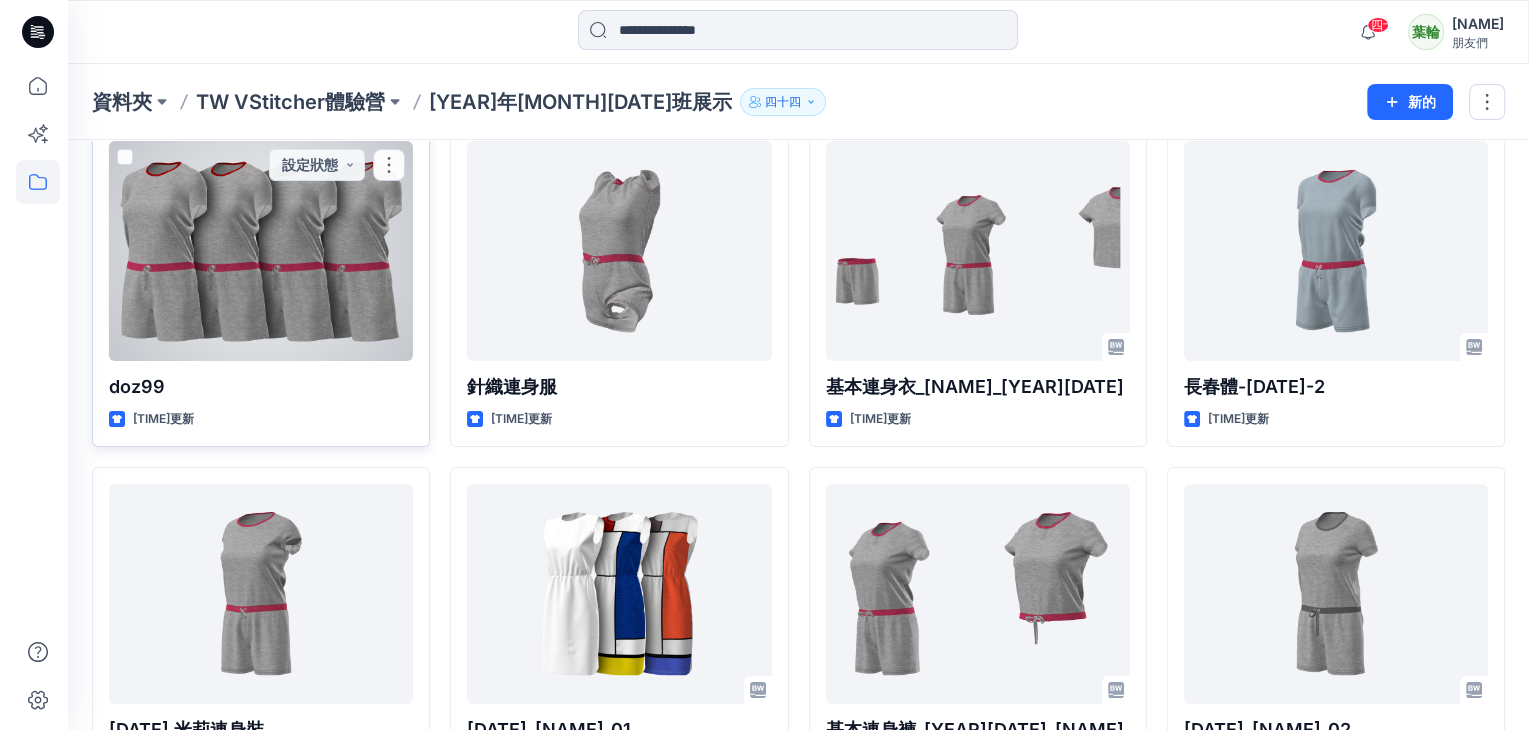scroll, scrollTop: 0, scrollLeft: 0, axis: both 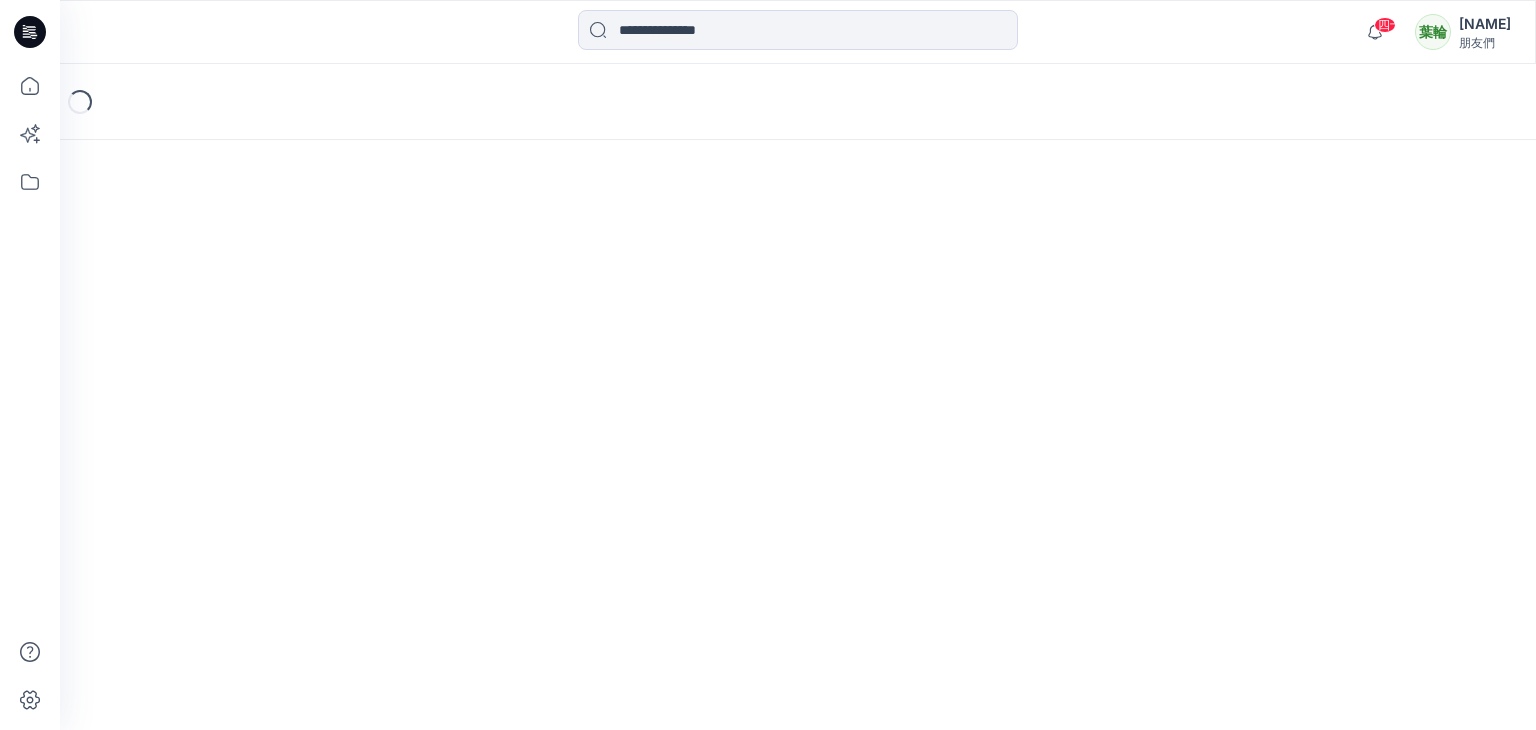 click on "Loading..." at bounding box center [798, 397] 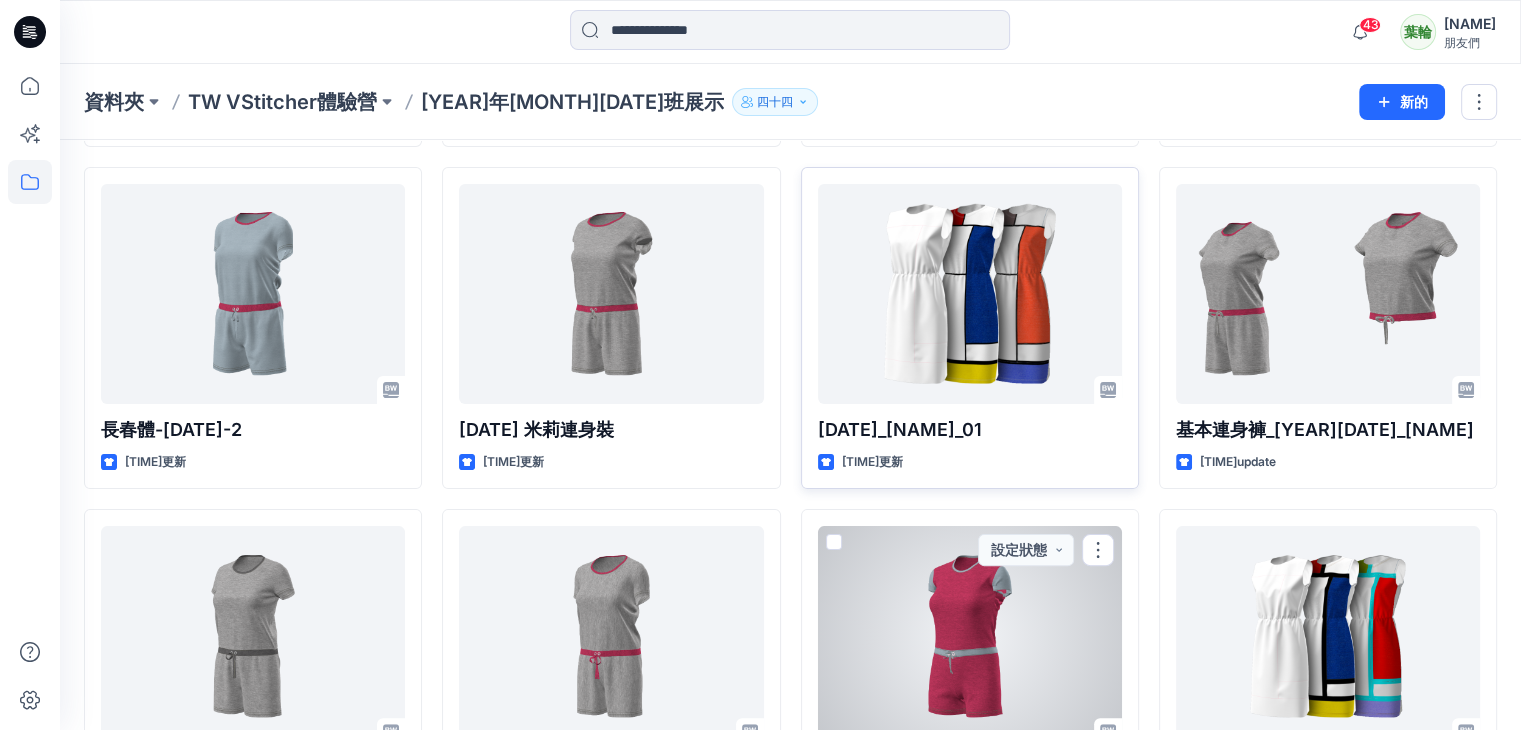 scroll, scrollTop: 100, scrollLeft: 0, axis: vertical 